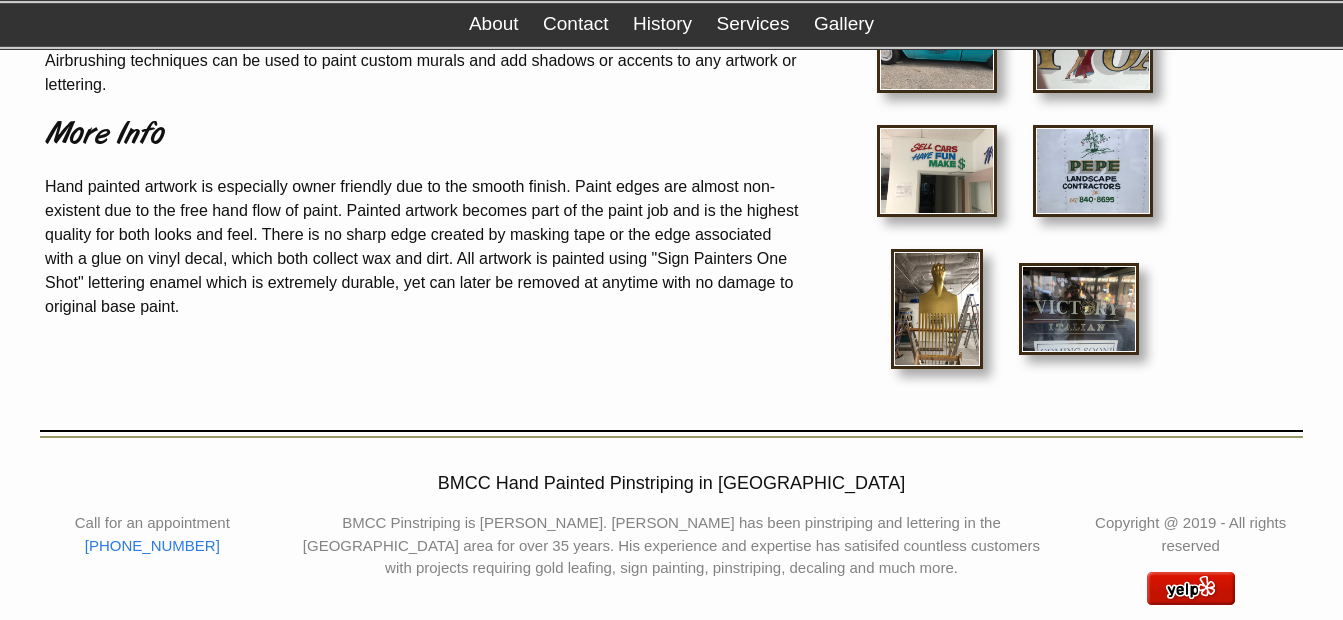 scroll, scrollTop: 670, scrollLeft: 0, axis: vertical 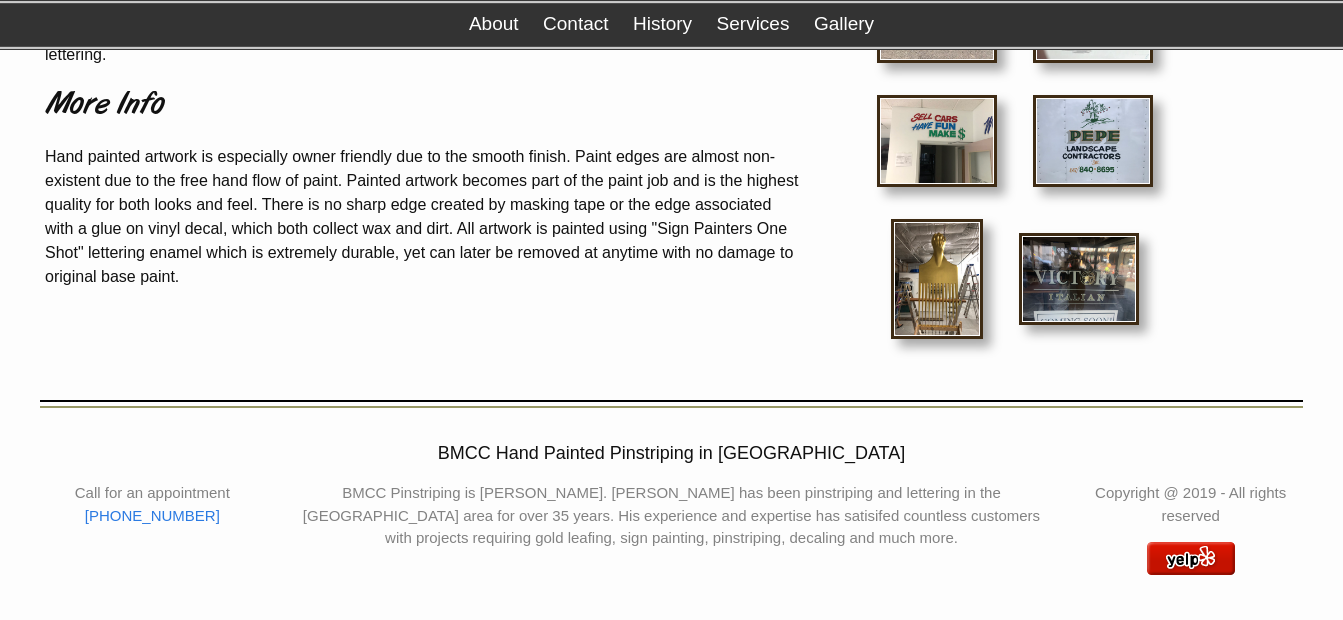 click at bounding box center (671, 405) 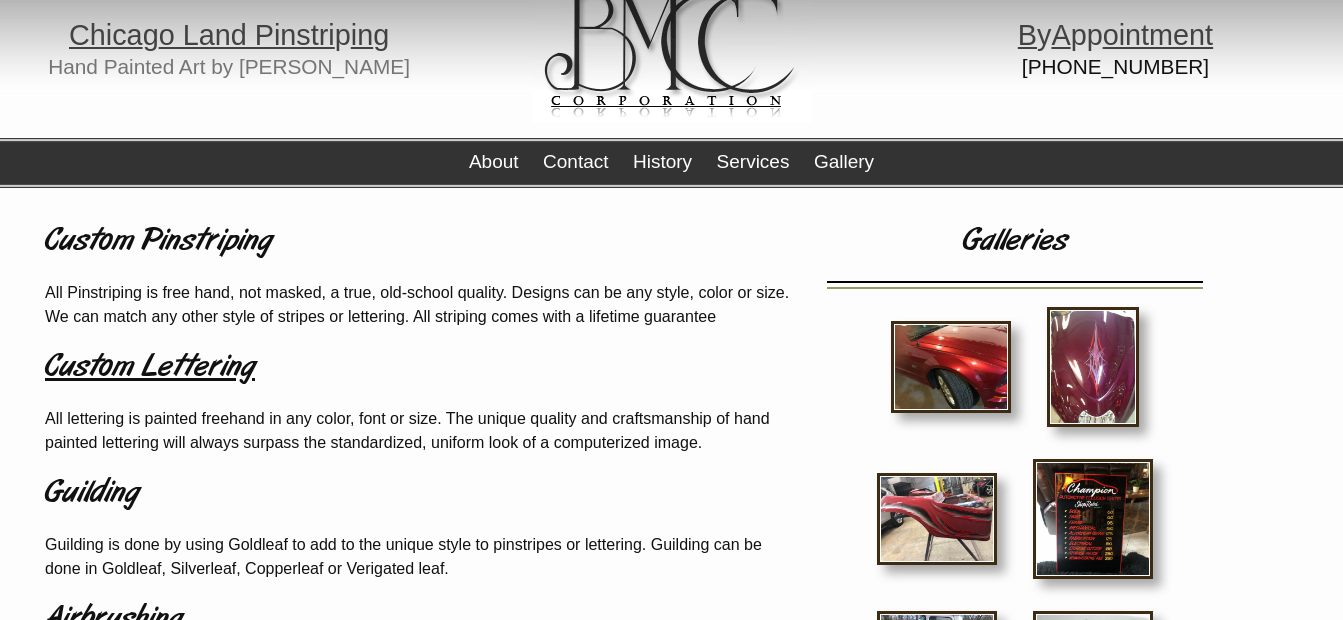 scroll, scrollTop: 0, scrollLeft: 0, axis: both 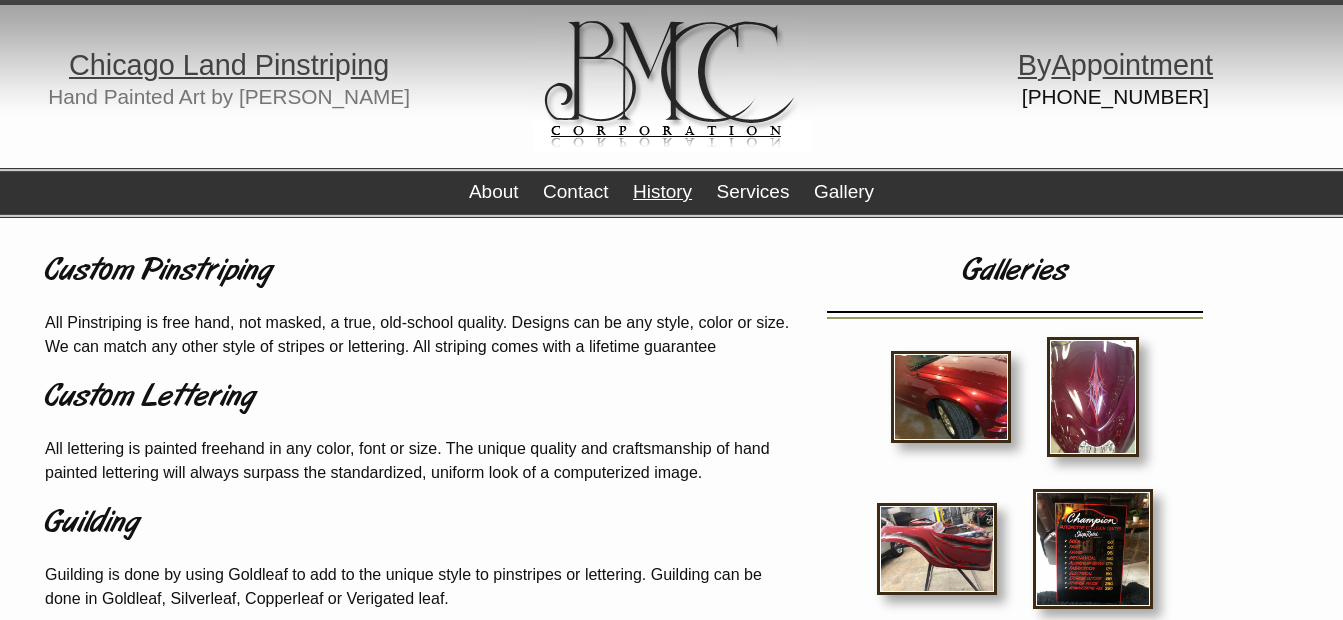 click on "History" at bounding box center [662, 191] 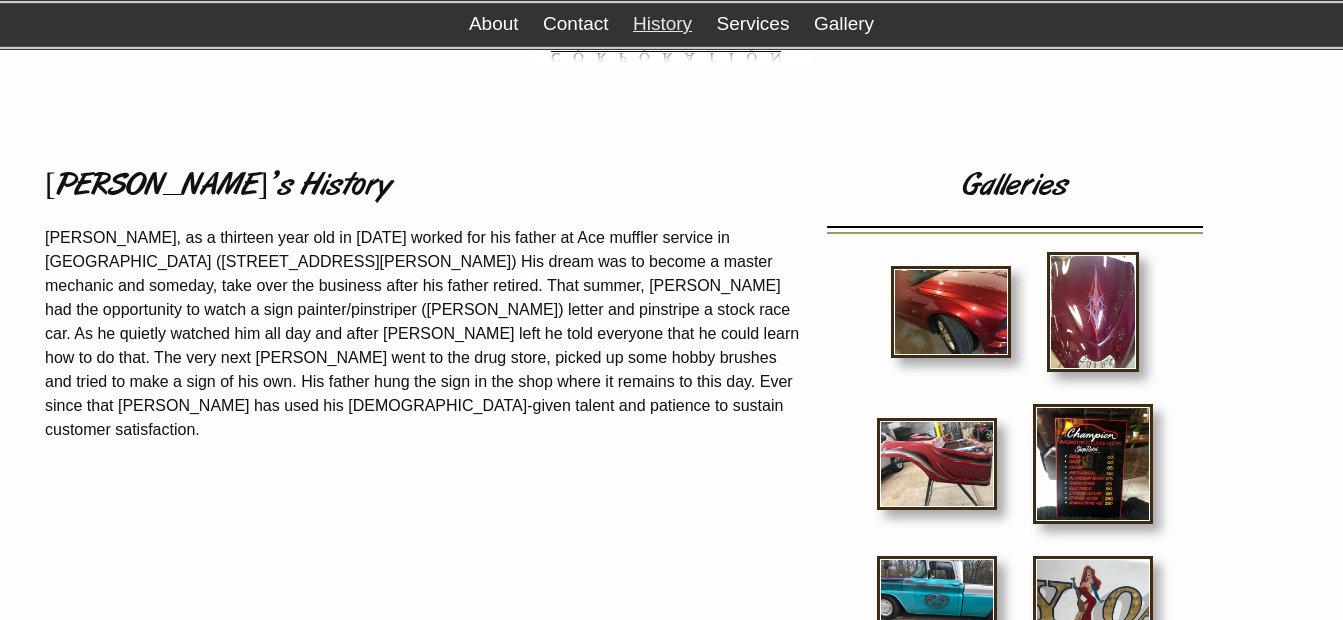 scroll, scrollTop: 0, scrollLeft: 0, axis: both 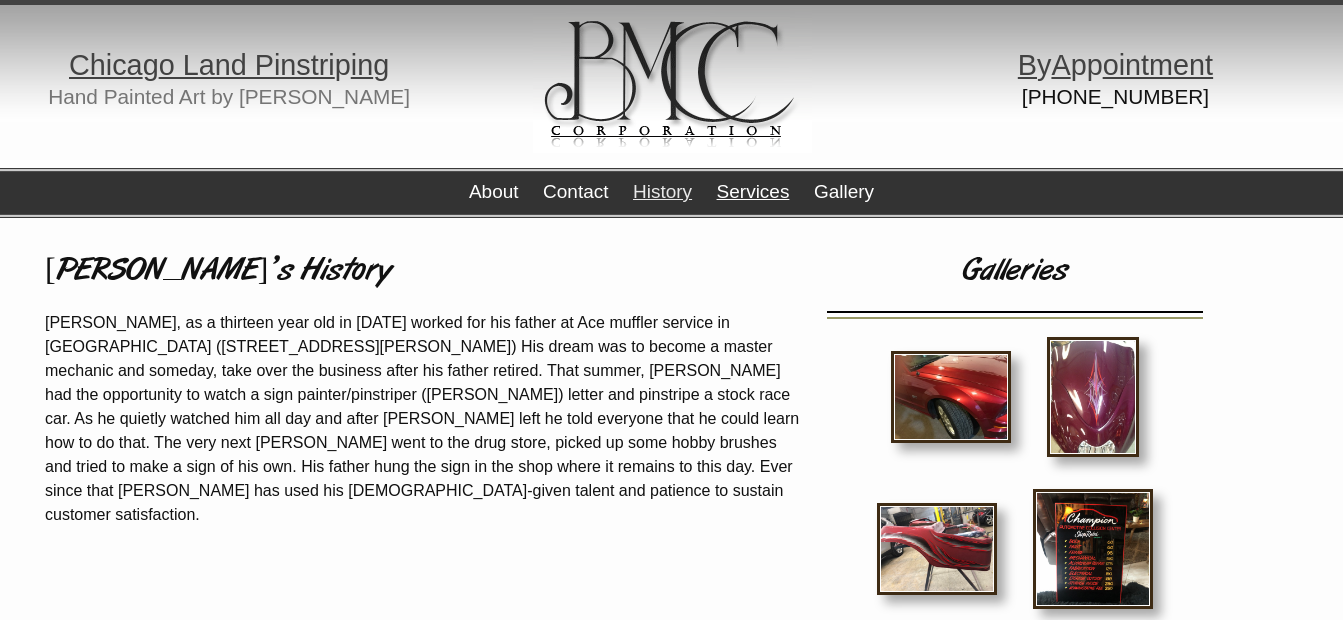 click on "Services" at bounding box center [753, 191] 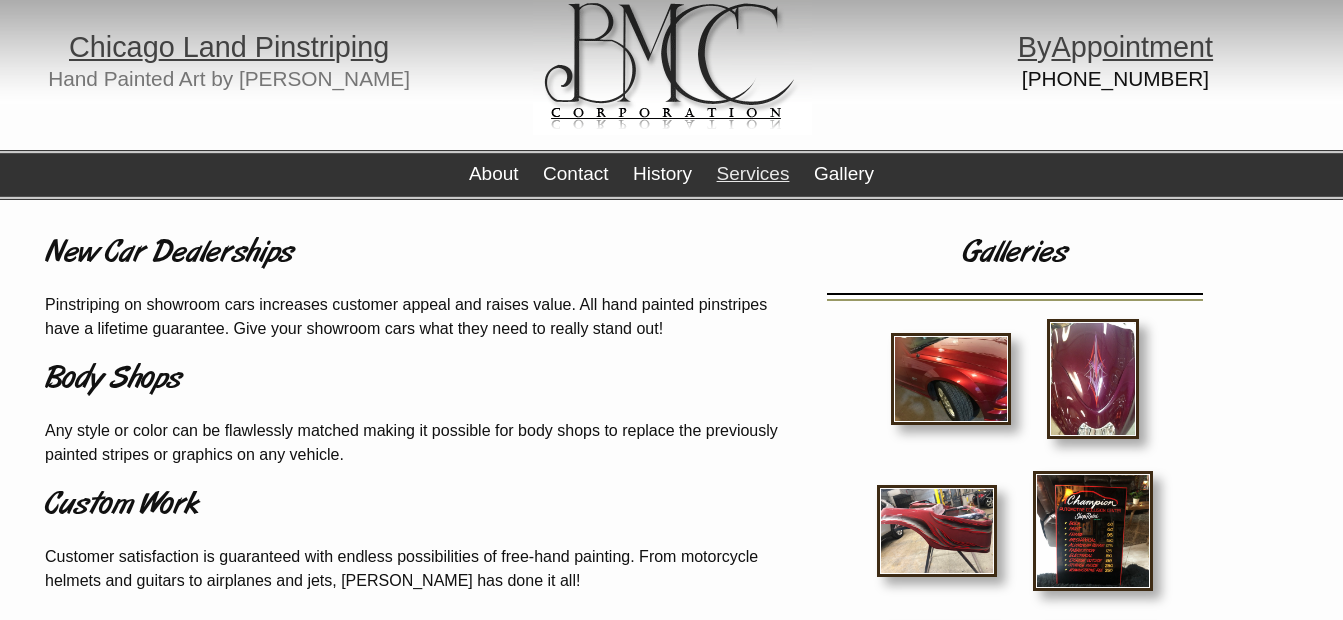scroll, scrollTop: 0, scrollLeft: 0, axis: both 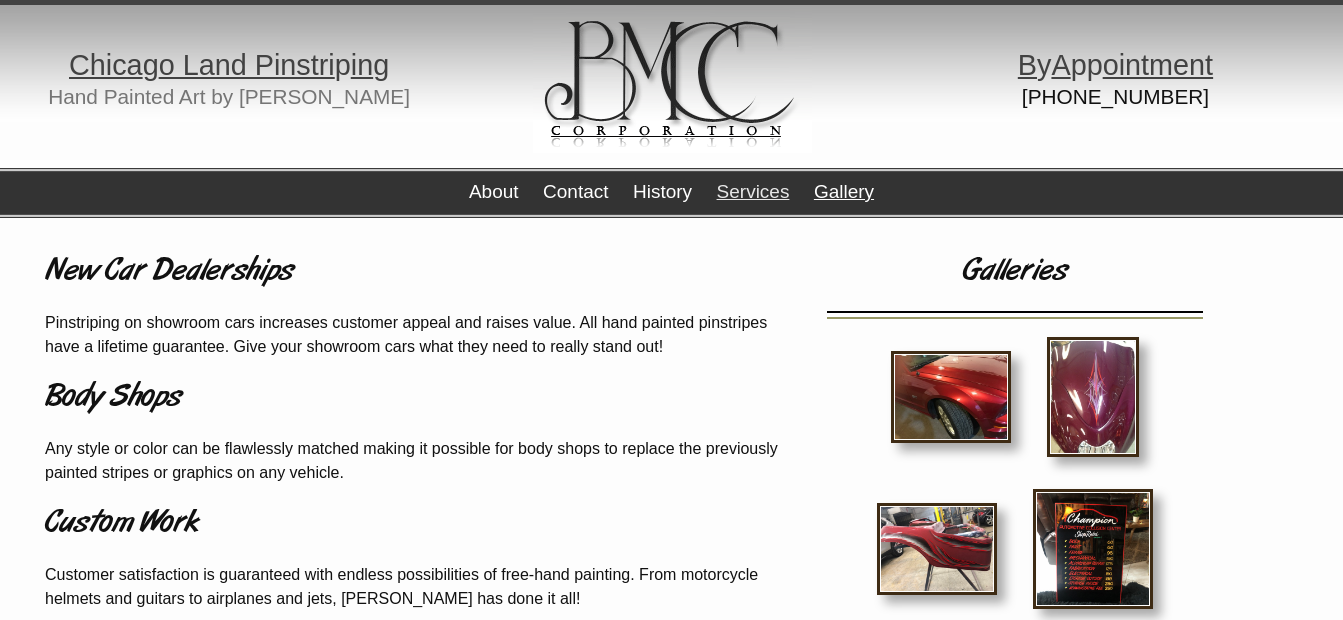 click on "Gallery" at bounding box center (844, 191) 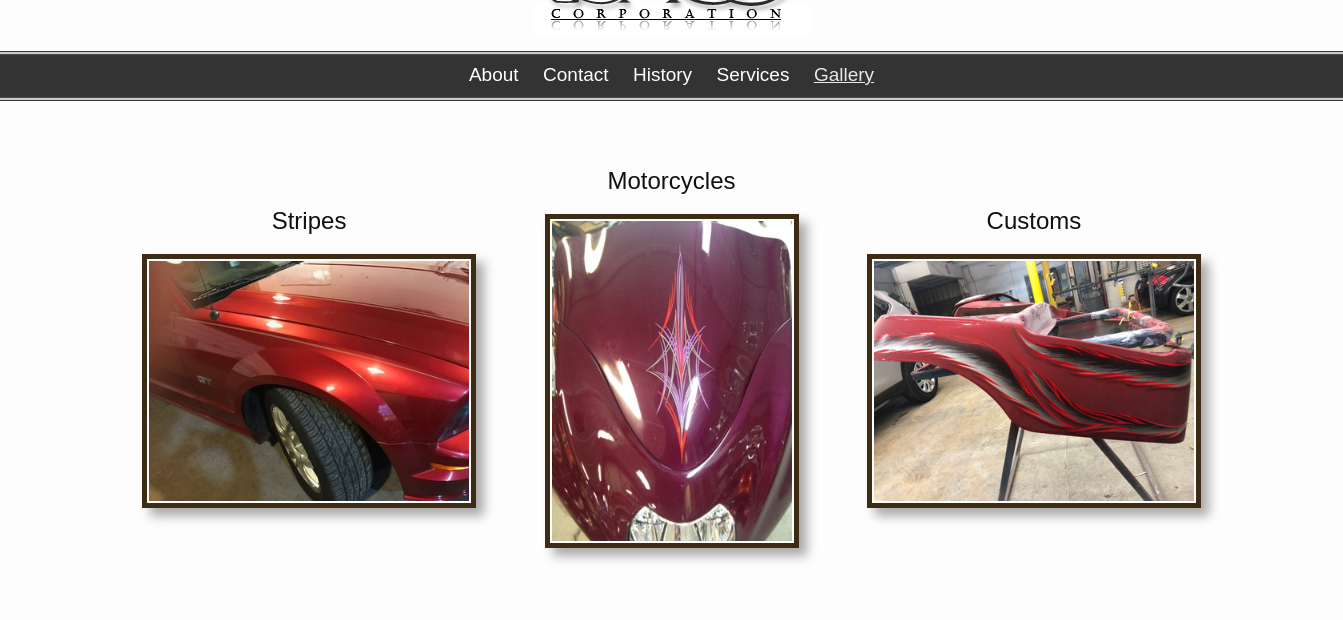scroll, scrollTop: 120, scrollLeft: 0, axis: vertical 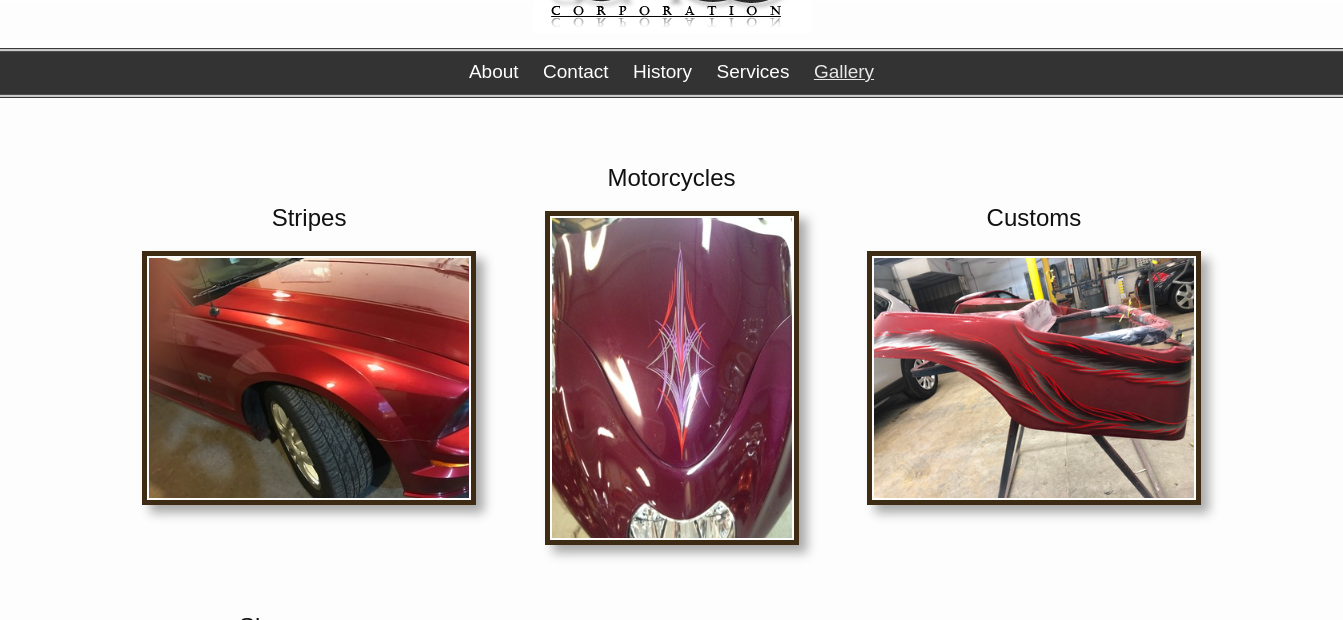 click at bounding box center (309, 378) 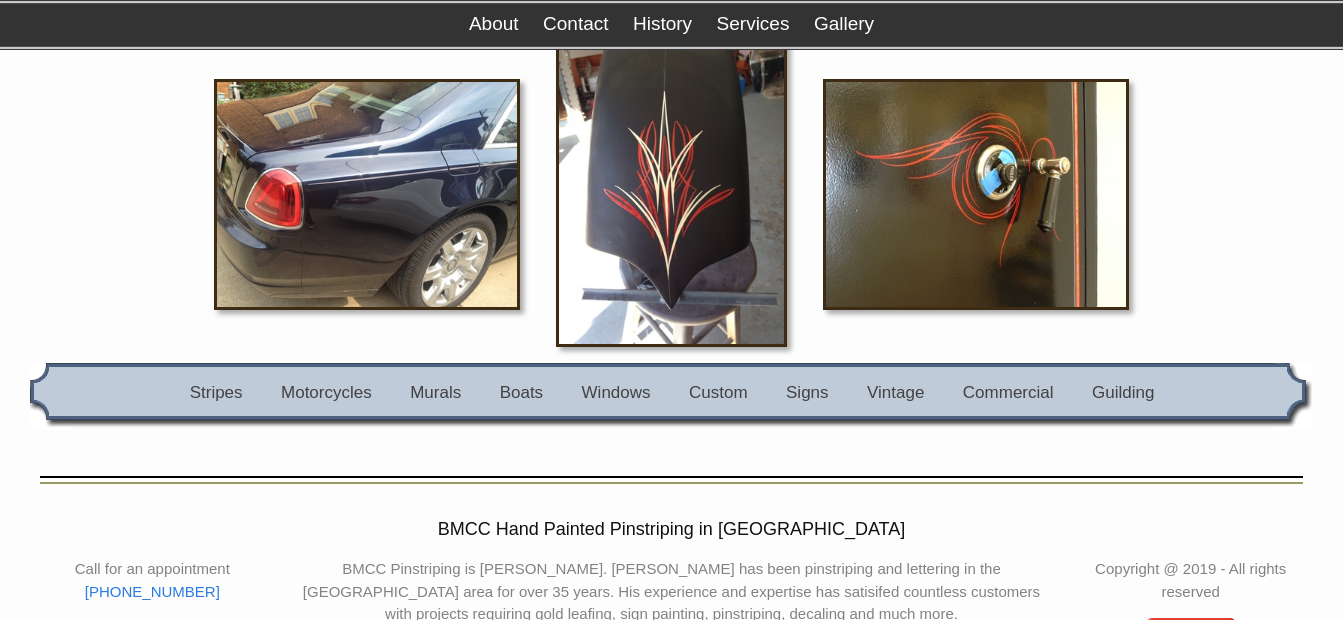 scroll, scrollTop: 4885, scrollLeft: 0, axis: vertical 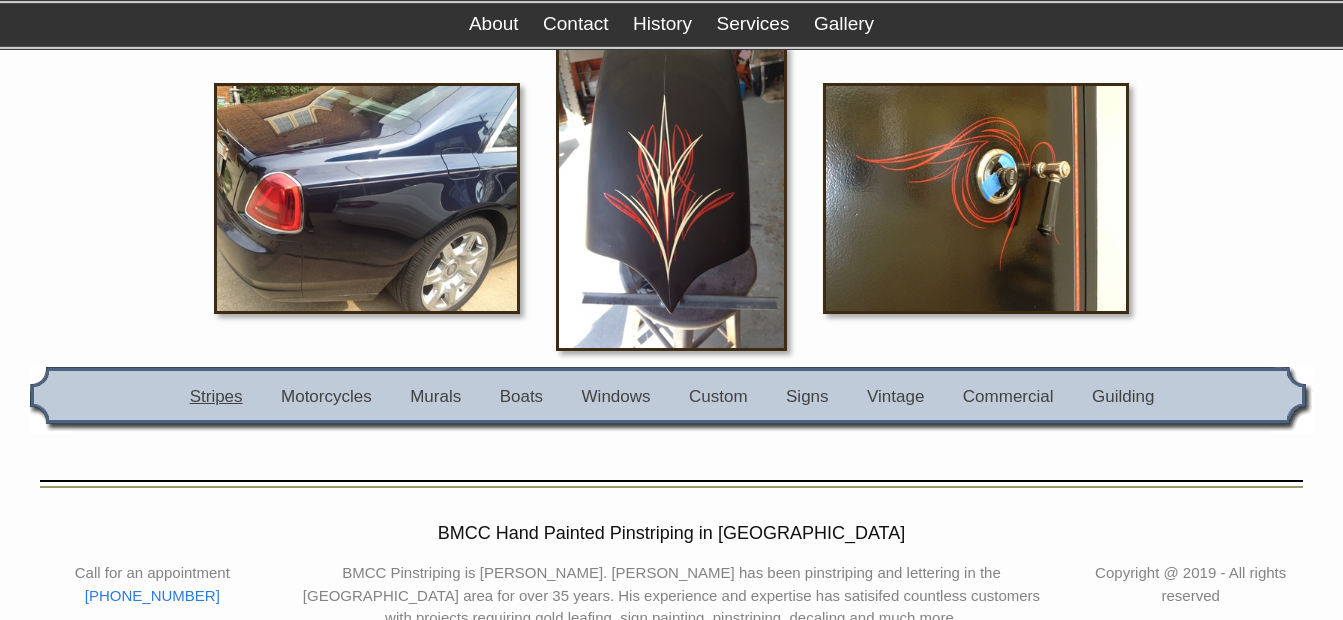 click on "Stripes" at bounding box center [216, 396] 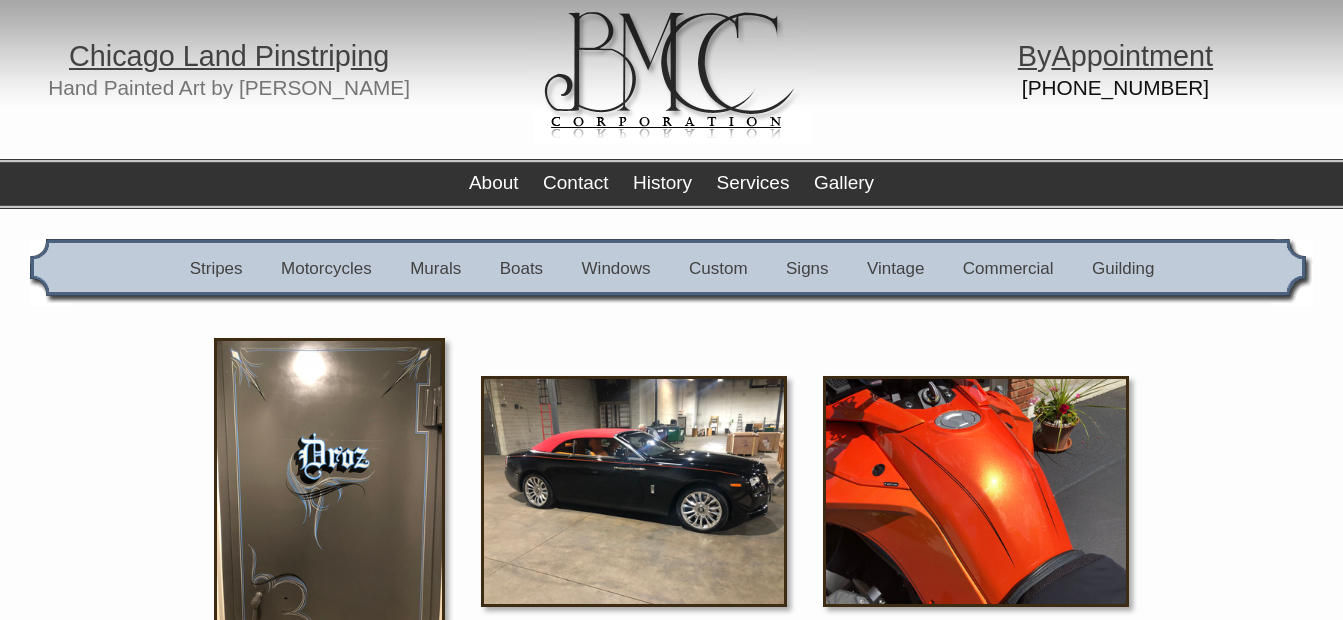 scroll, scrollTop: 0, scrollLeft: 0, axis: both 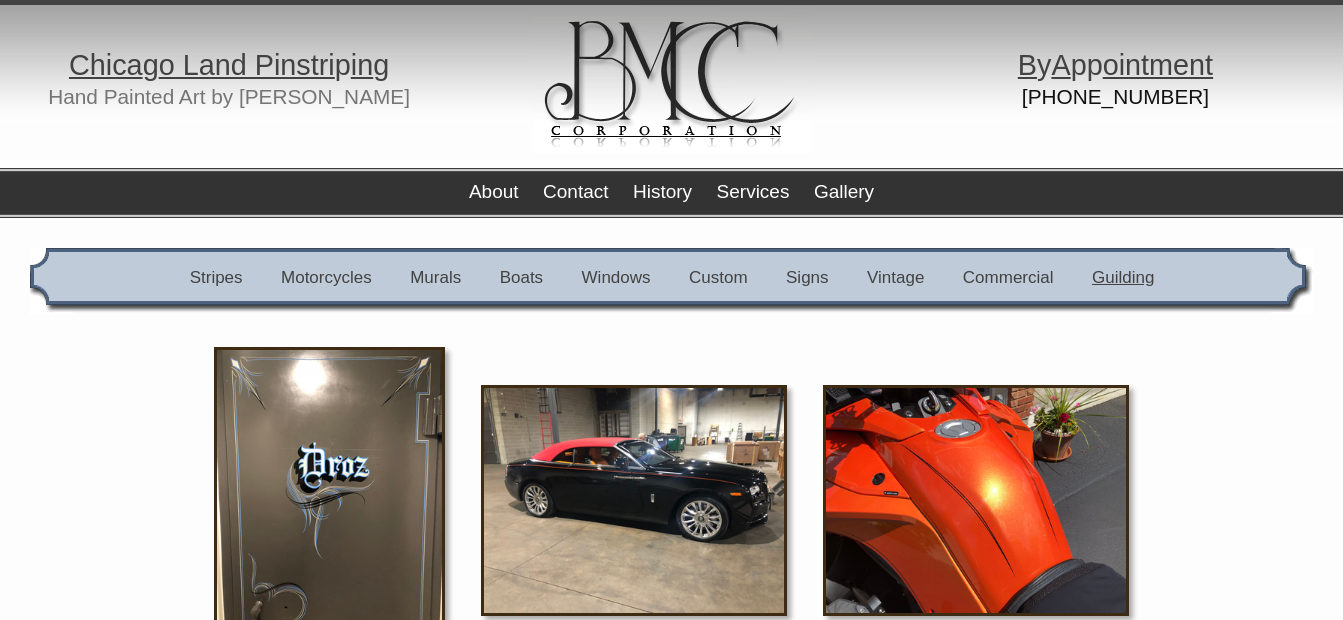 click on "Guilding" at bounding box center [1123, 277] 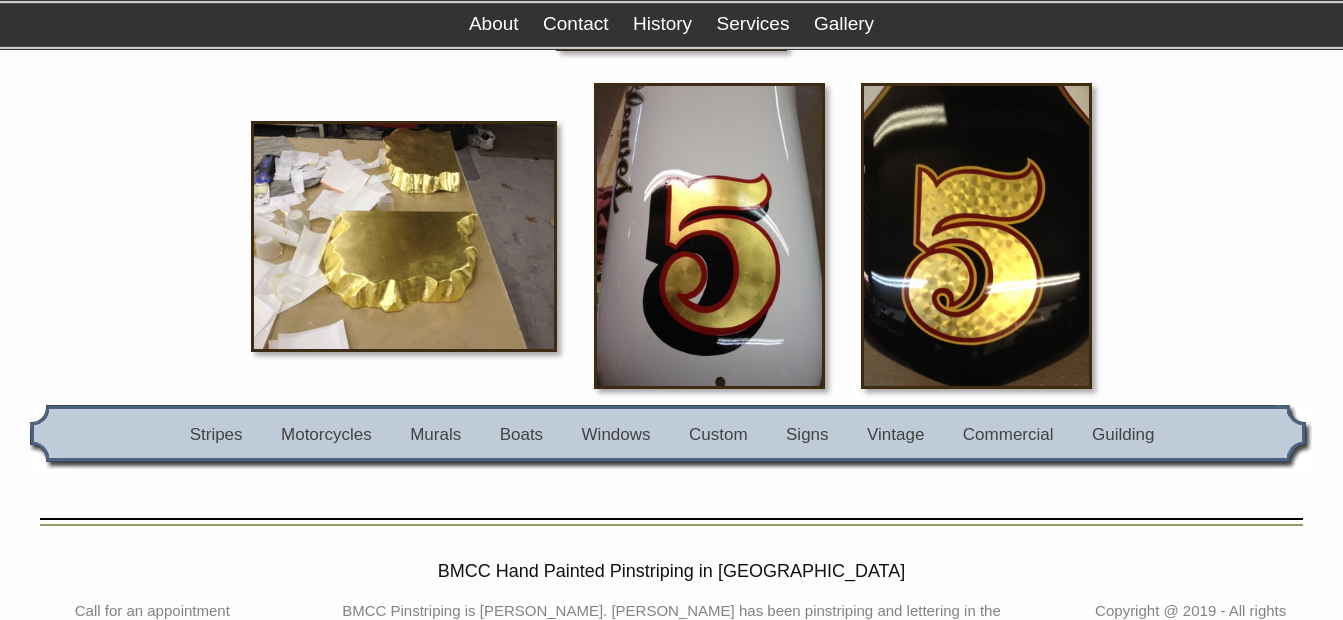 scroll, scrollTop: 1800, scrollLeft: 0, axis: vertical 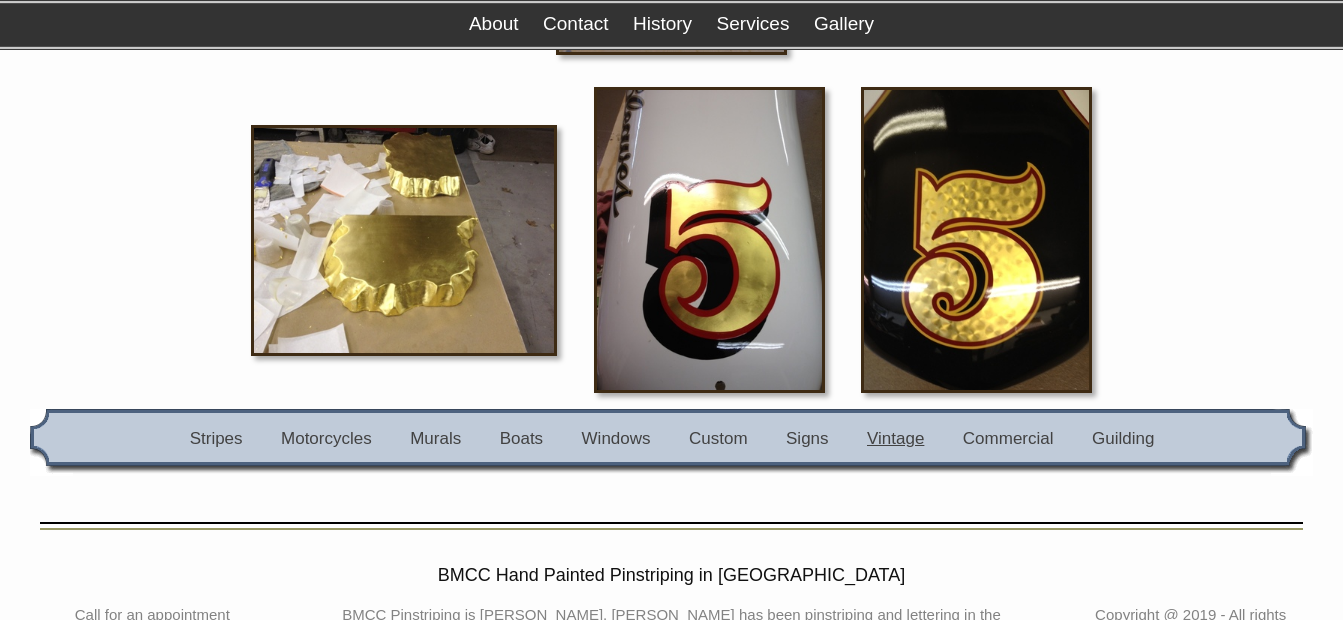click on "Vintage" at bounding box center (895, 438) 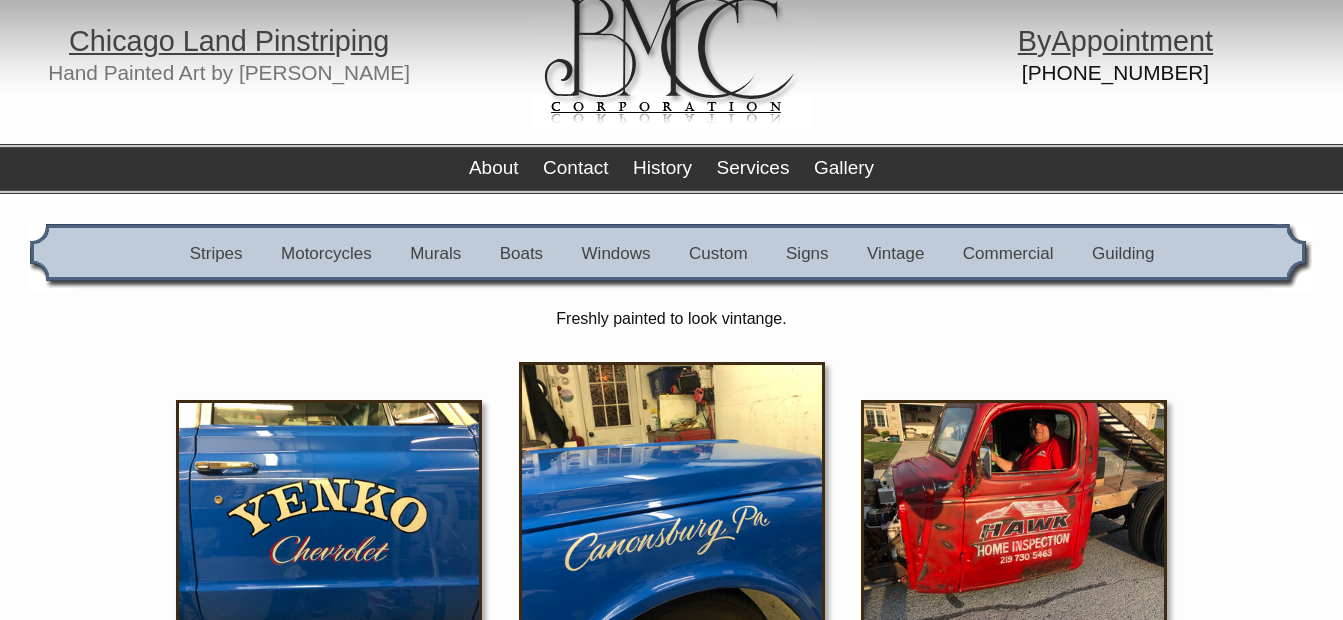scroll, scrollTop: 0, scrollLeft: 0, axis: both 